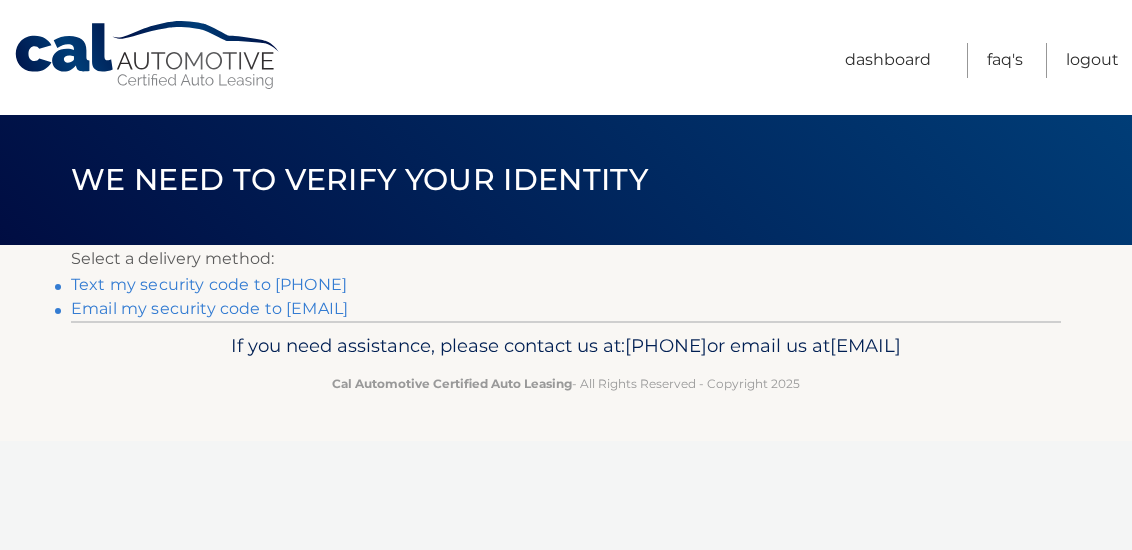 scroll, scrollTop: 0, scrollLeft: 0, axis: both 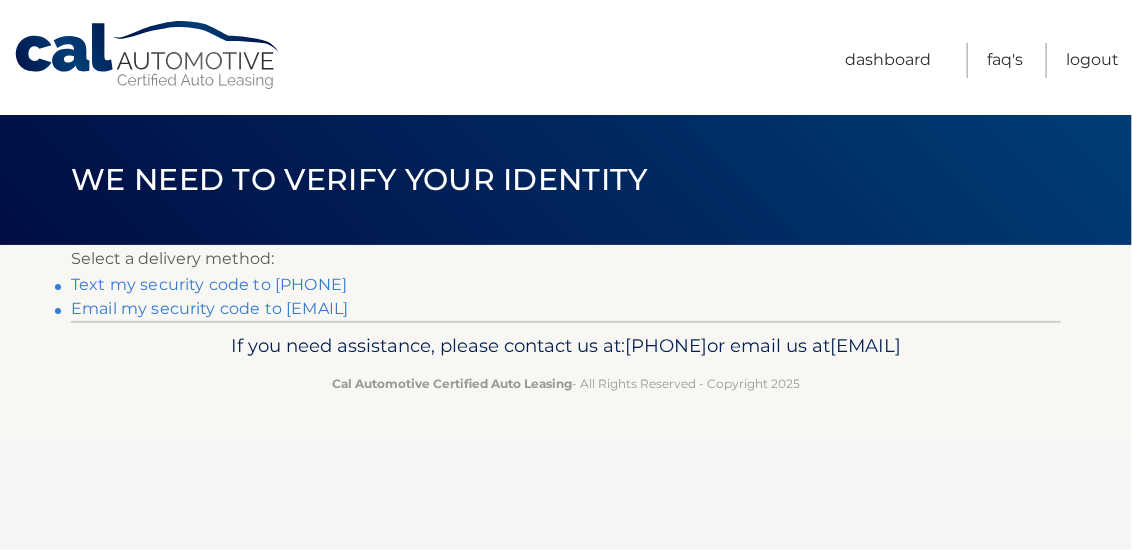 click on "Text my security code to [PHONE]" at bounding box center [209, 284] 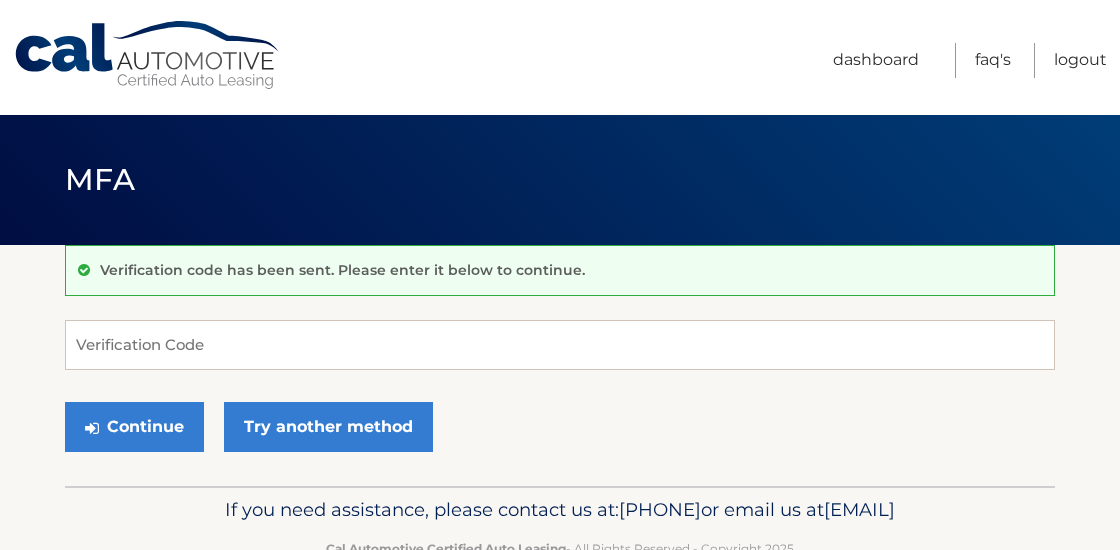 scroll, scrollTop: 0, scrollLeft: 0, axis: both 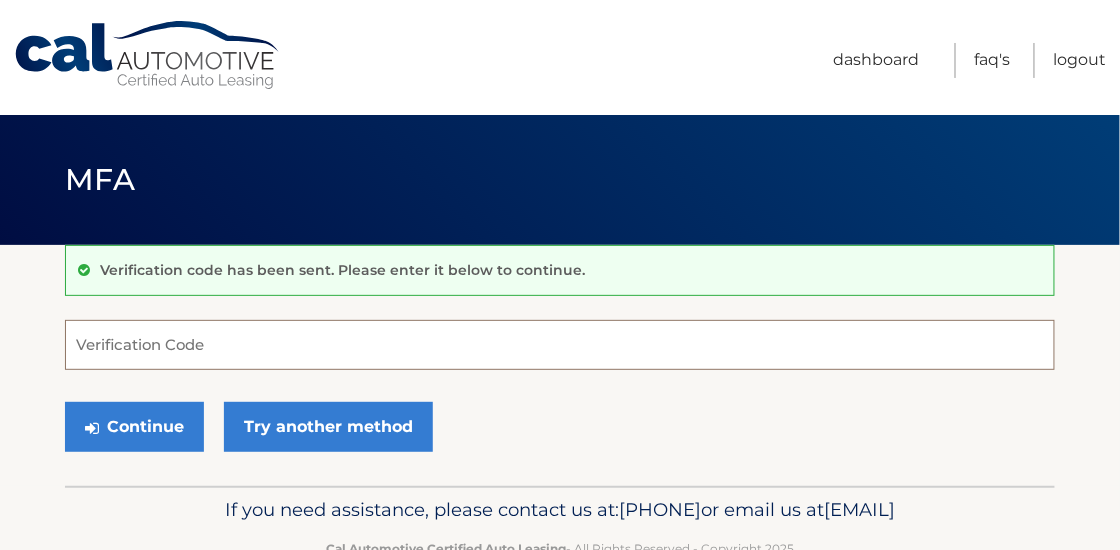 click on "Verification Code" at bounding box center [560, 345] 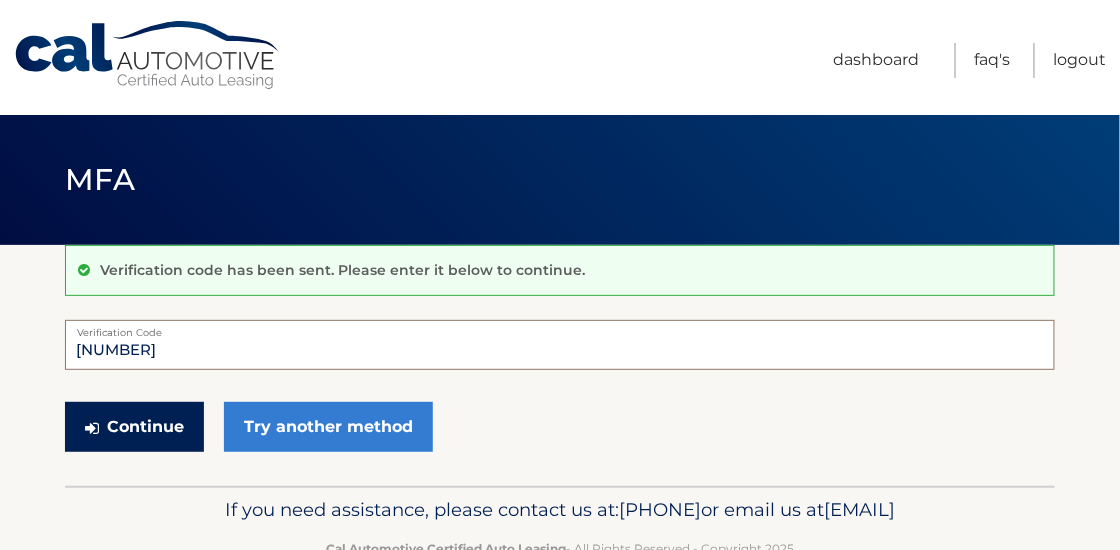 type on "559395" 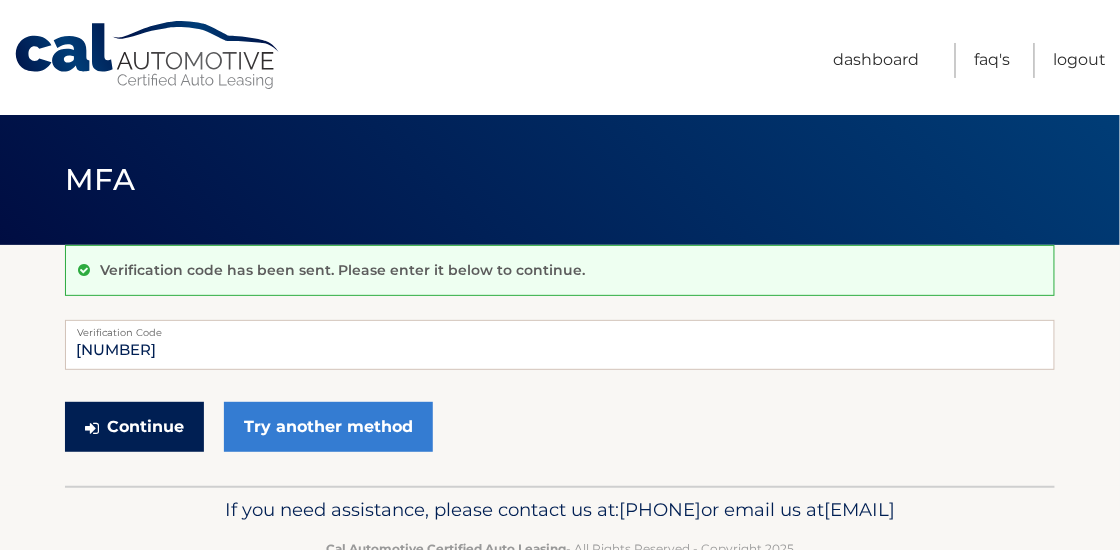 click on "Continue" at bounding box center (134, 427) 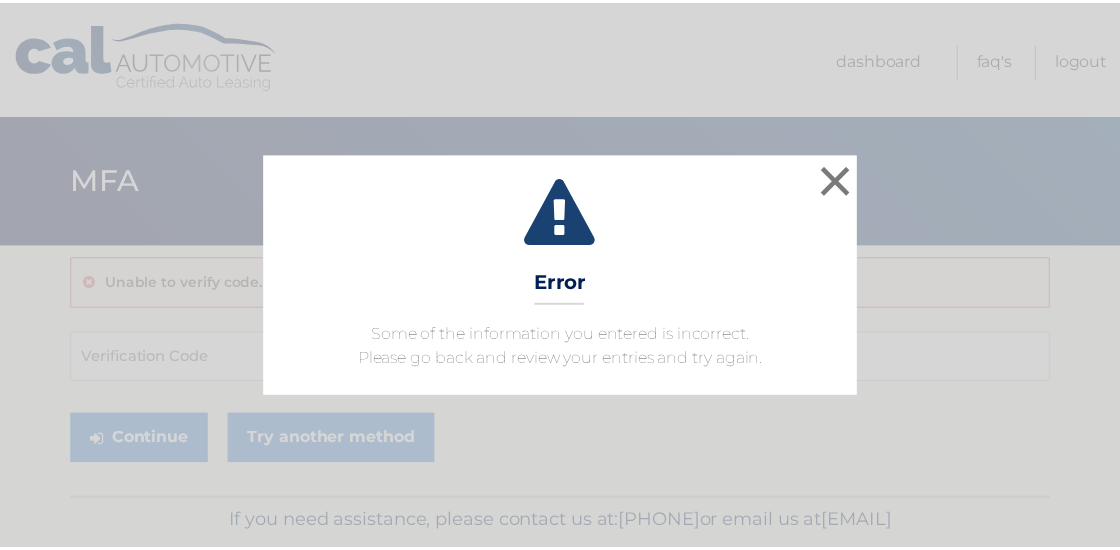 scroll, scrollTop: 0, scrollLeft: 0, axis: both 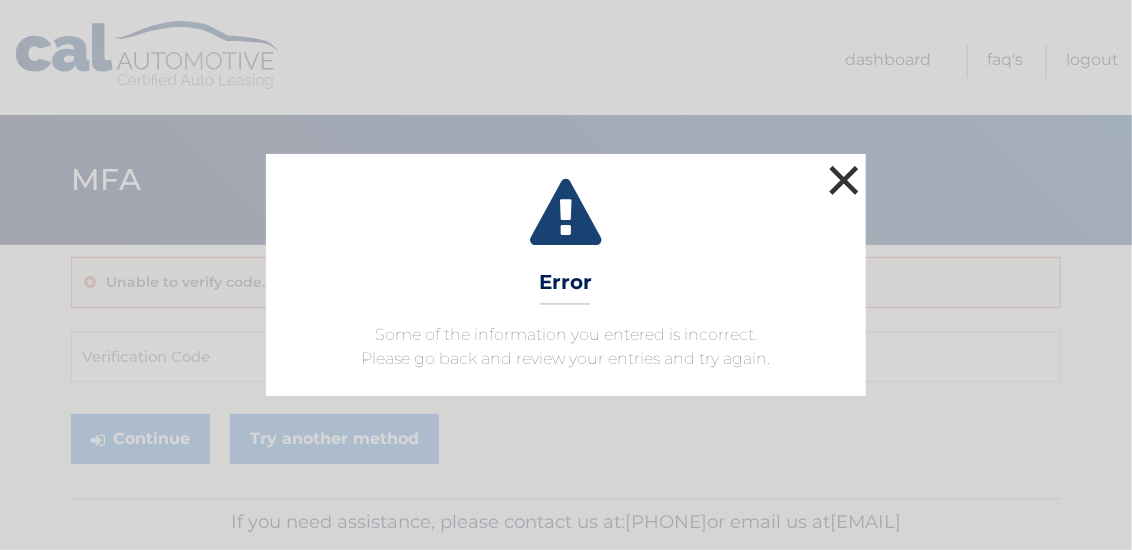 click on "×" at bounding box center [844, 180] 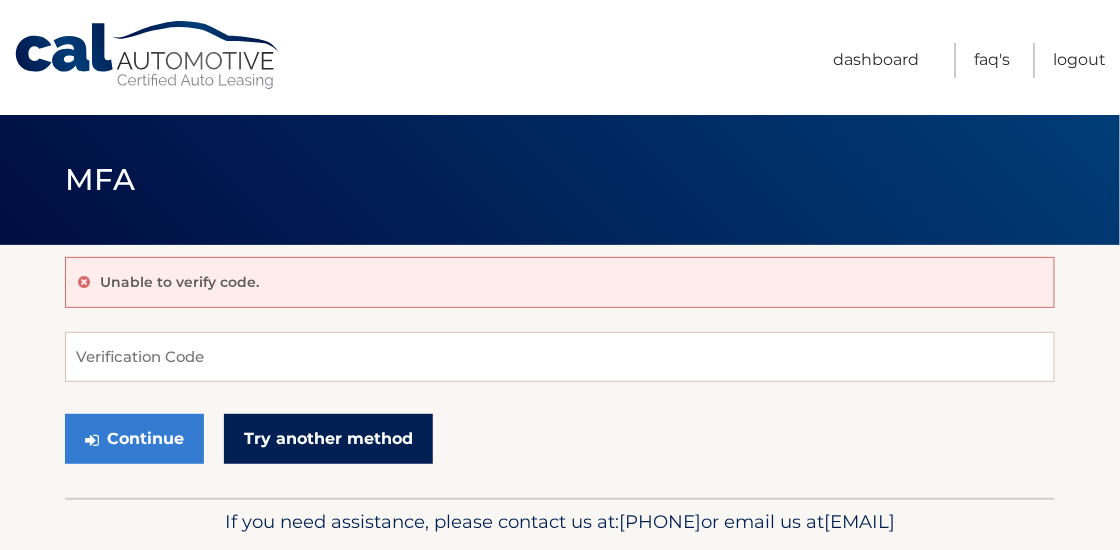 click on "Try another method" at bounding box center [328, 439] 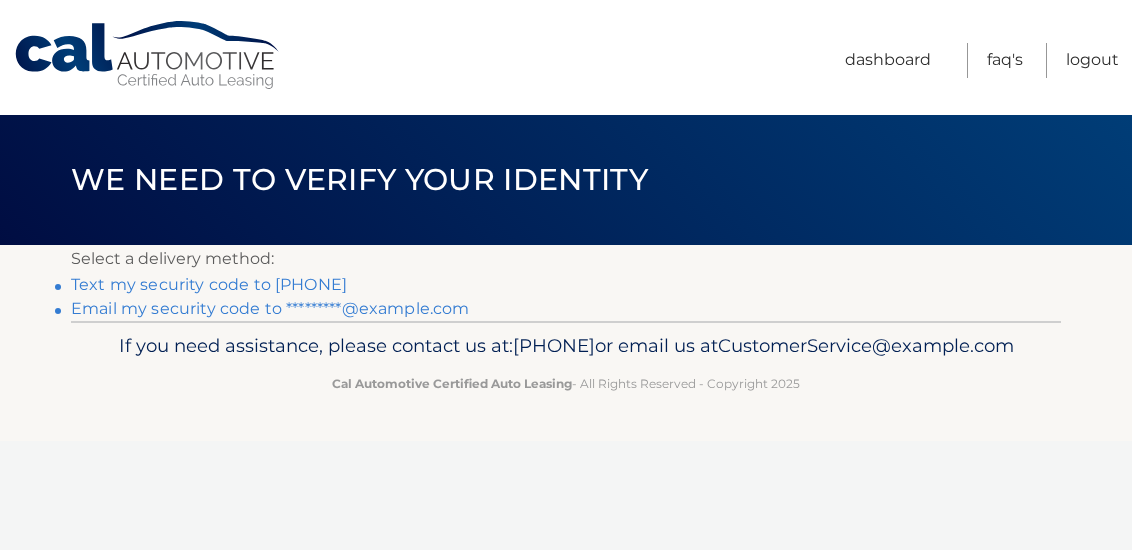 scroll, scrollTop: 0, scrollLeft: 0, axis: both 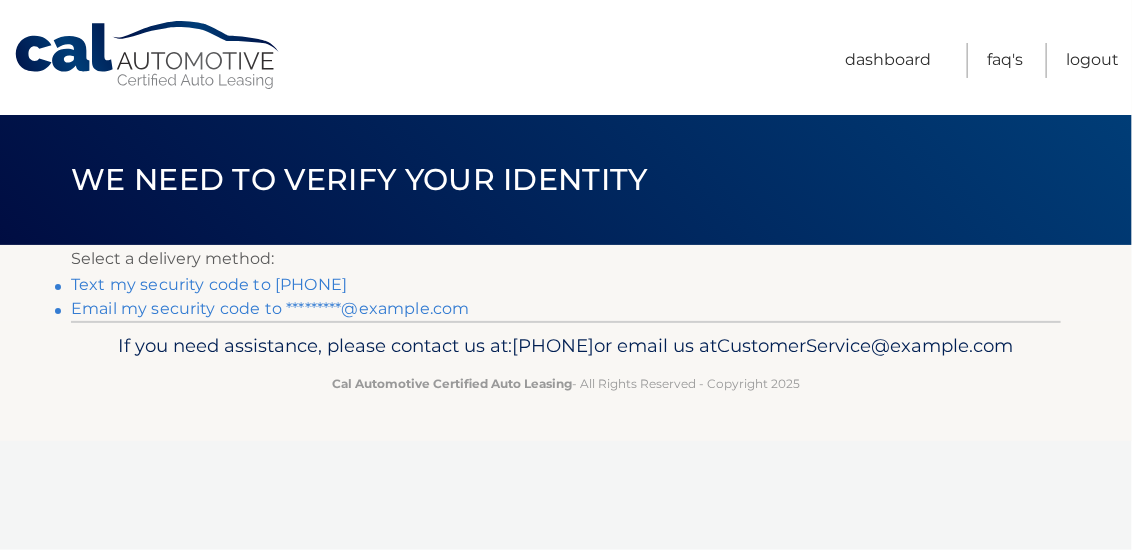 click on "Text my security code to [PHONE]" at bounding box center [209, 284] 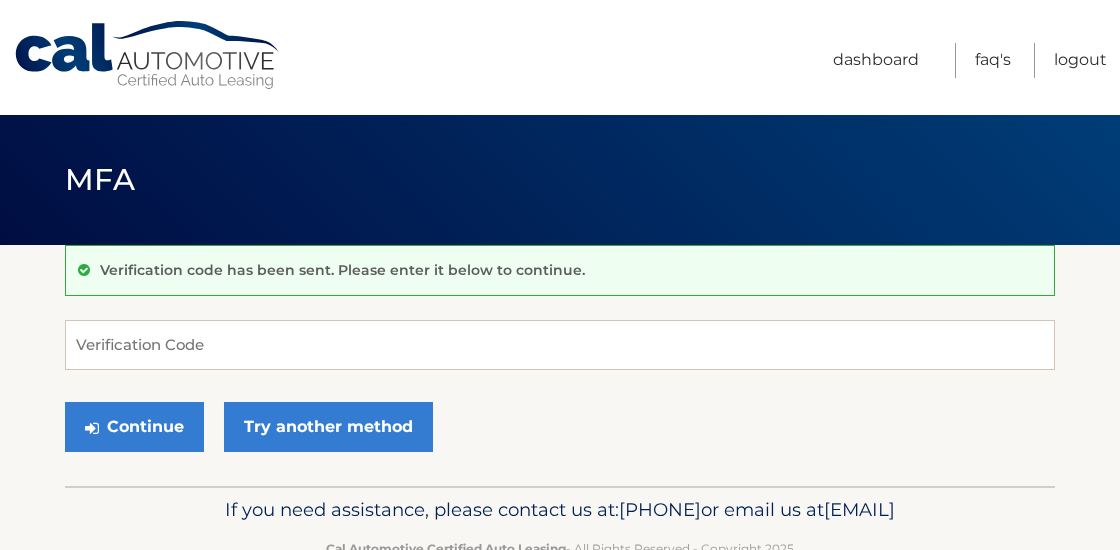 scroll, scrollTop: 0, scrollLeft: 0, axis: both 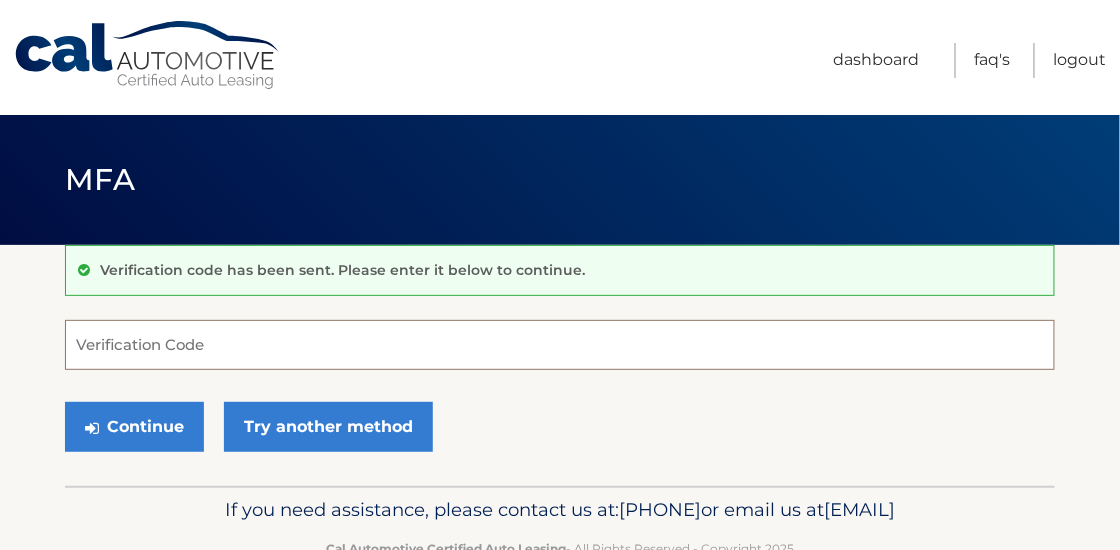 click on "Verification Code" at bounding box center (560, 345) 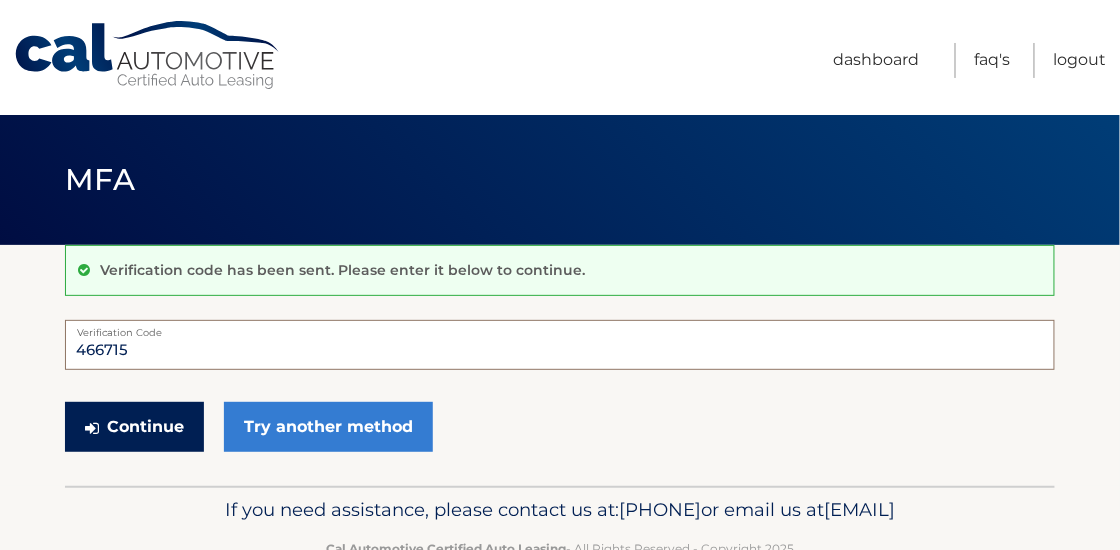 type on "466715" 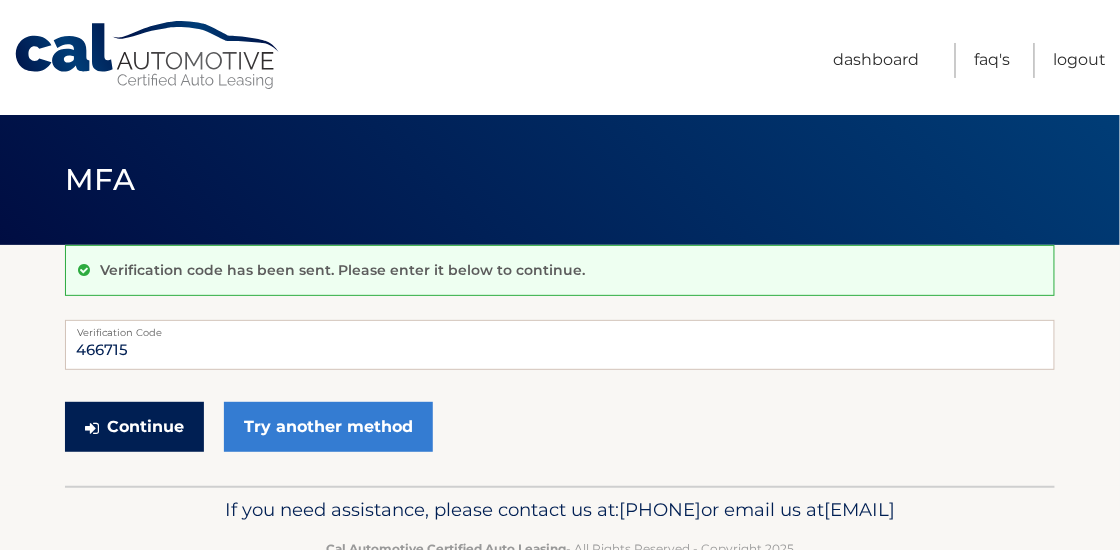 click on "Continue" at bounding box center (134, 427) 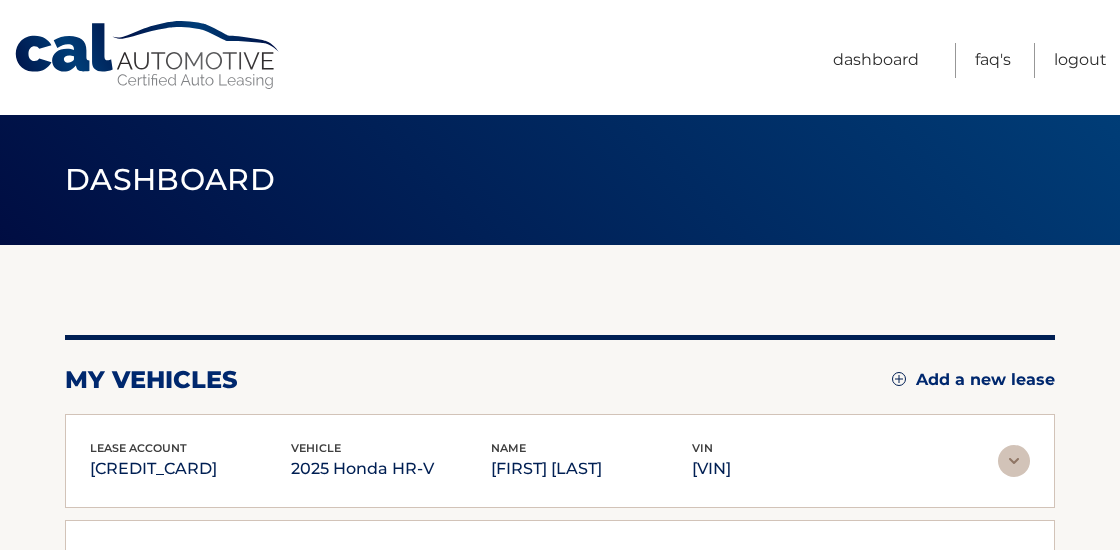 scroll, scrollTop: 0, scrollLeft: 0, axis: both 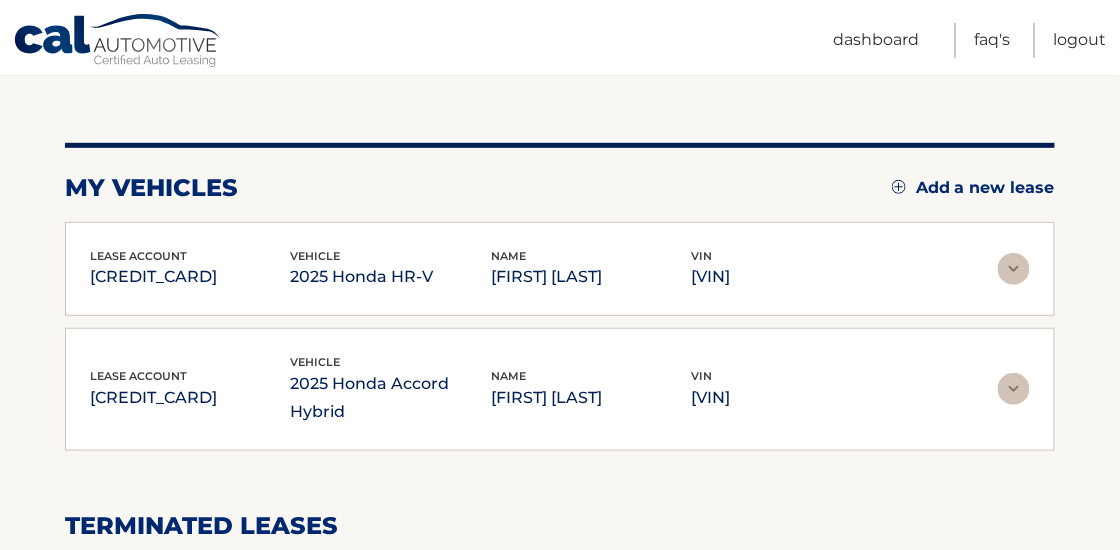 click at bounding box center [1014, 269] 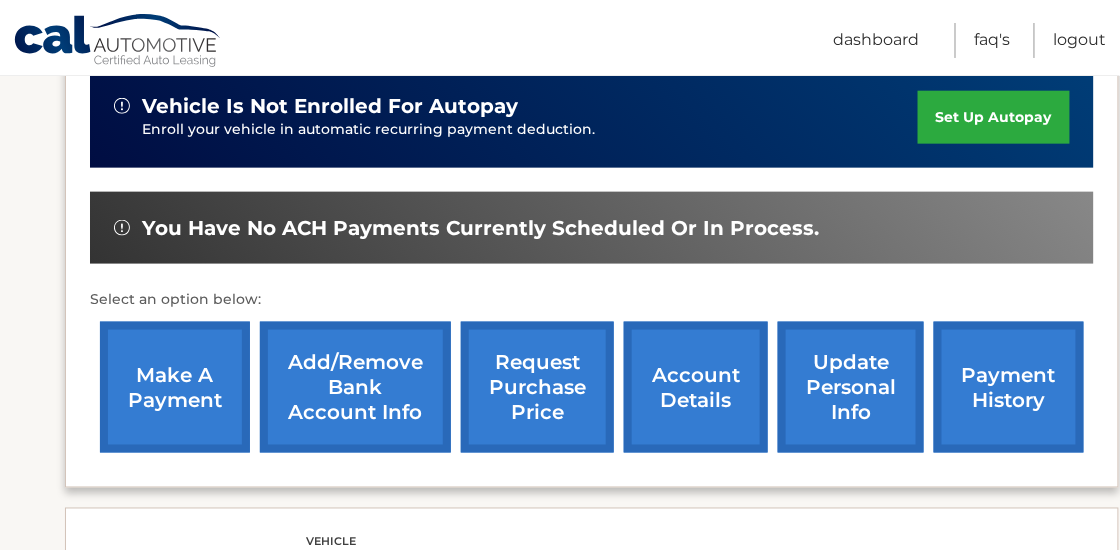 scroll, scrollTop: 480, scrollLeft: 0, axis: vertical 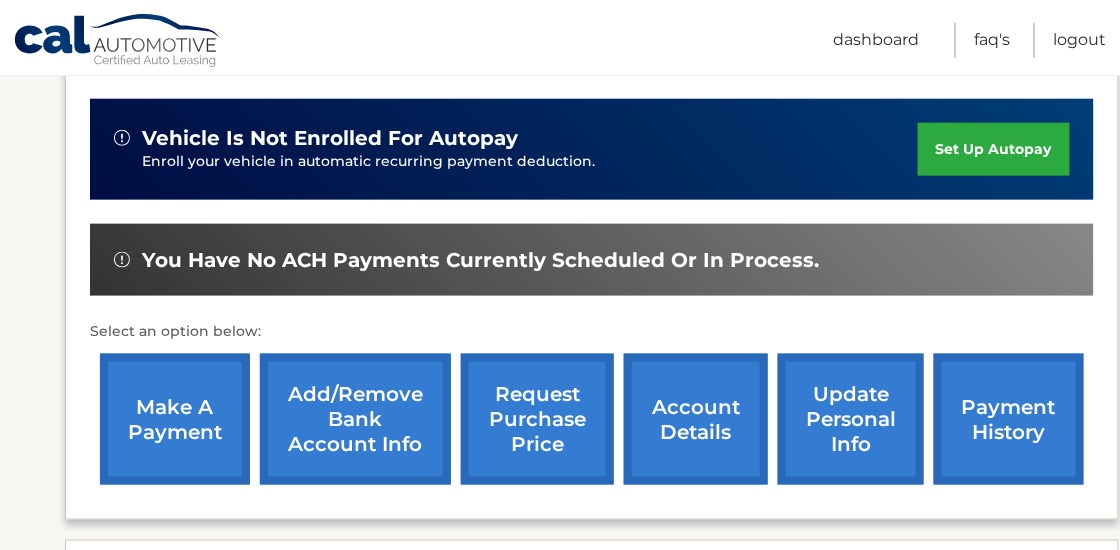 click on "payment history" at bounding box center (1009, 419) 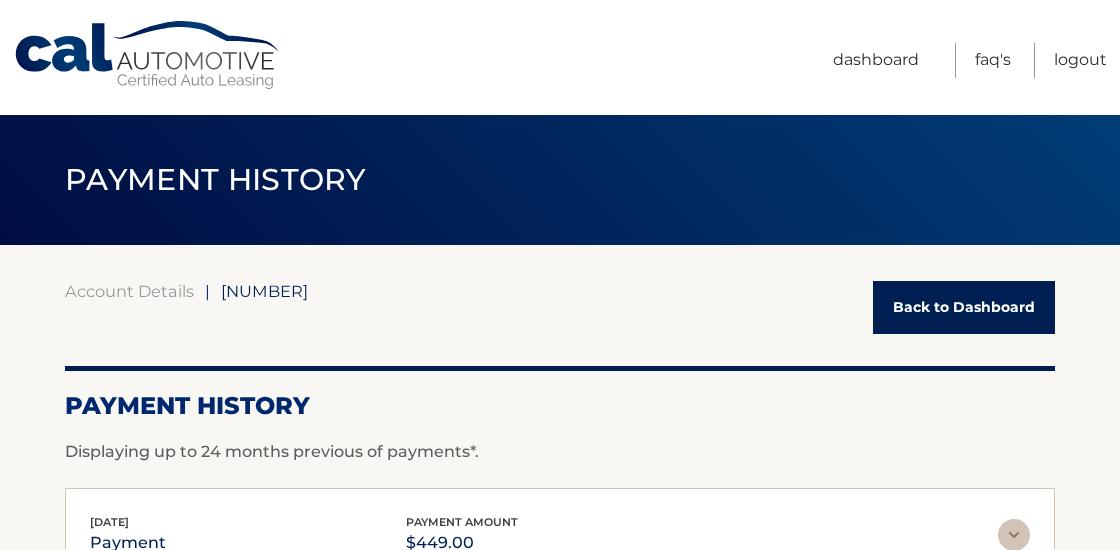 scroll, scrollTop: 0, scrollLeft: 0, axis: both 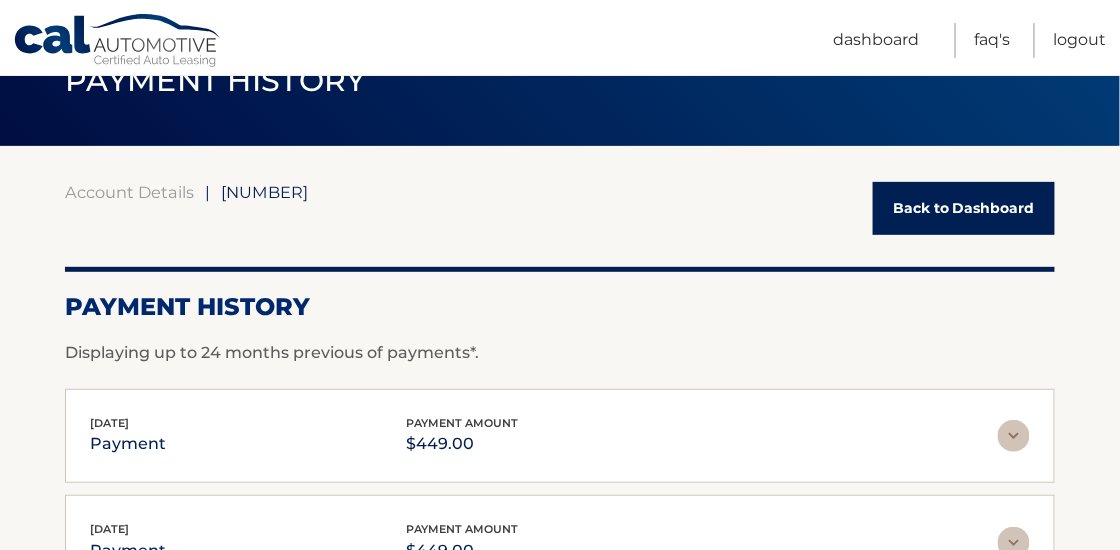 click on "Back to Dashboard" at bounding box center (964, 208) 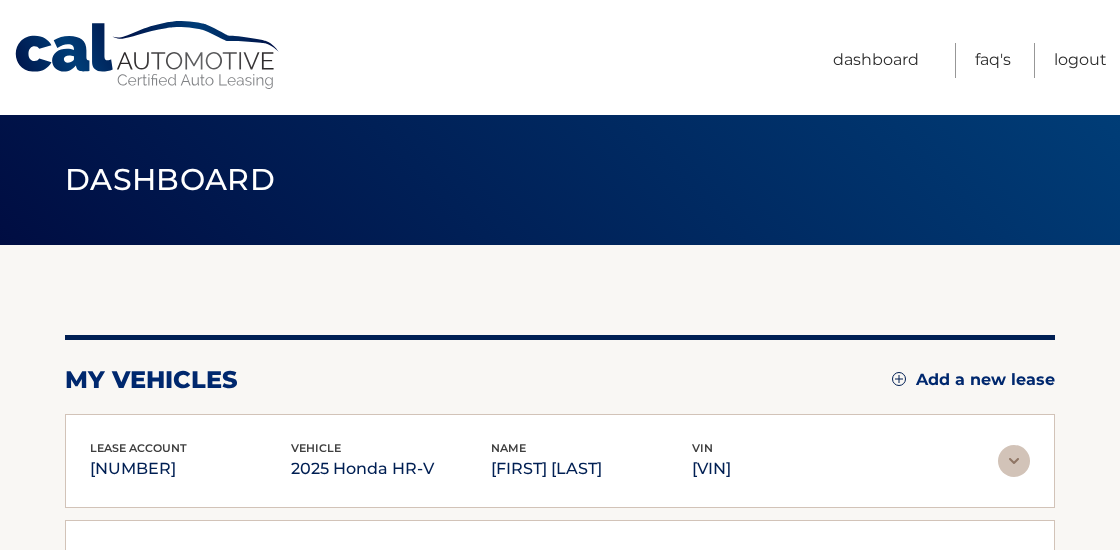 scroll, scrollTop: 0, scrollLeft: 0, axis: both 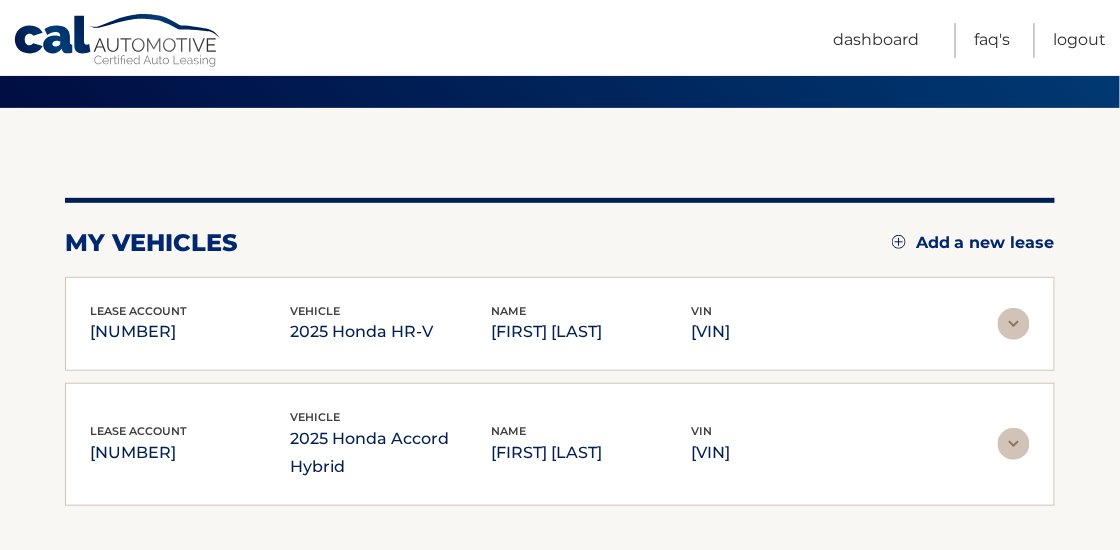 click at bounding box center (1014, 324) 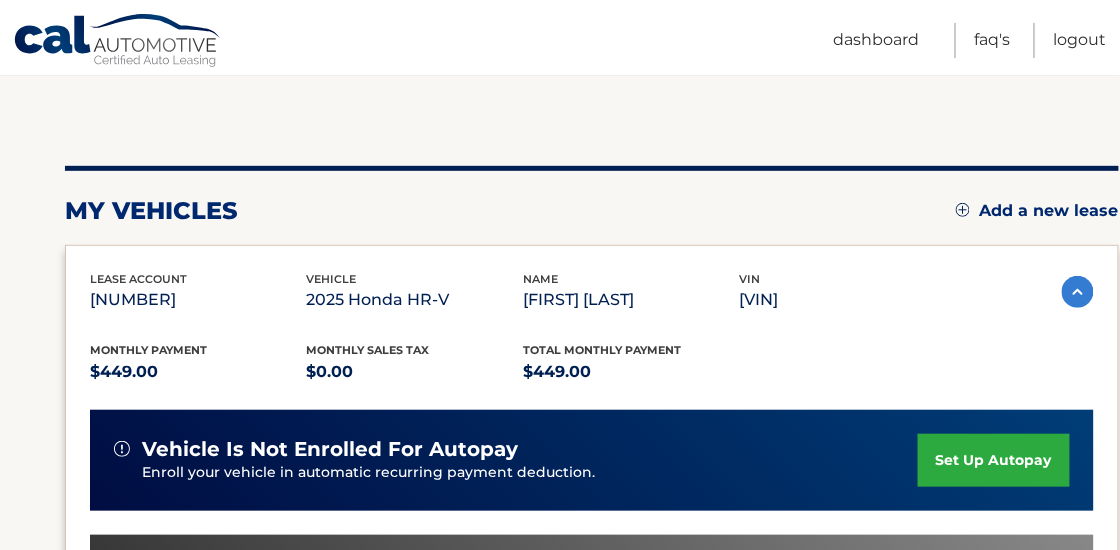 scroll, scrollTop: 201, scrollLeft: 0, axis: vertical 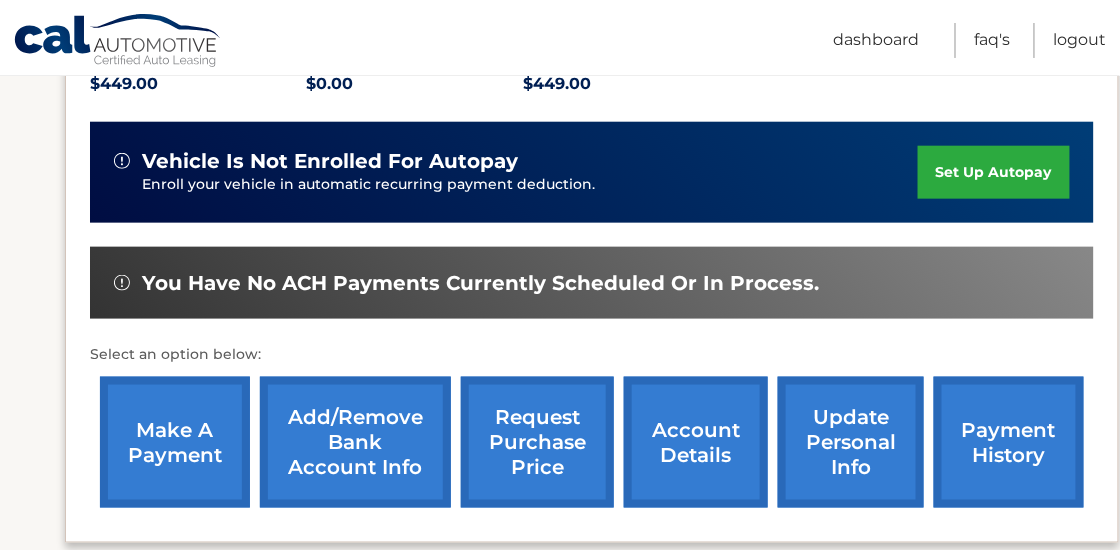 click on "make a payment" at bounding box center (175, 442) 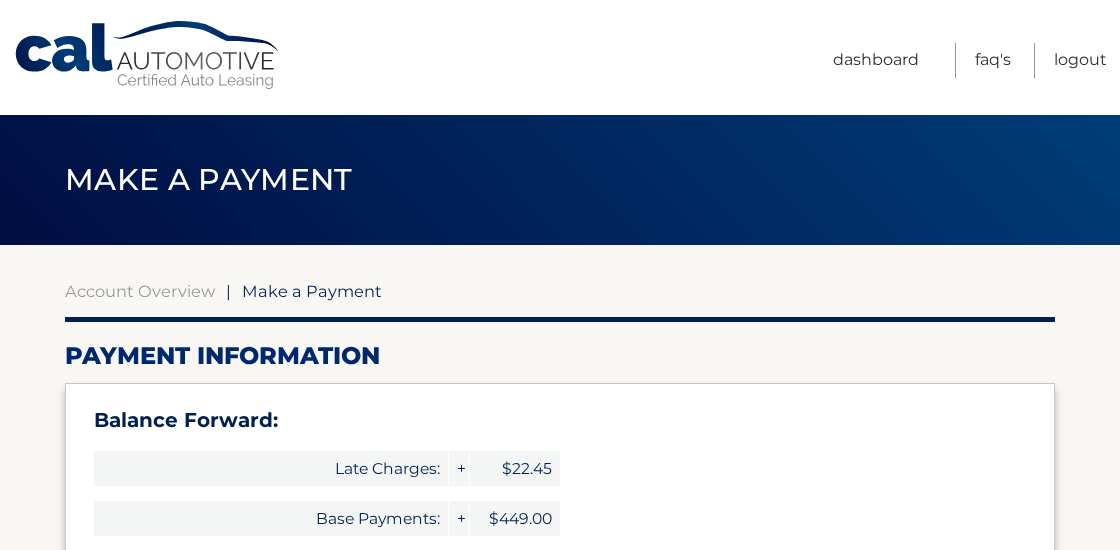 scroll, scrollTop: 0, scrollLeft: 0, axis: both 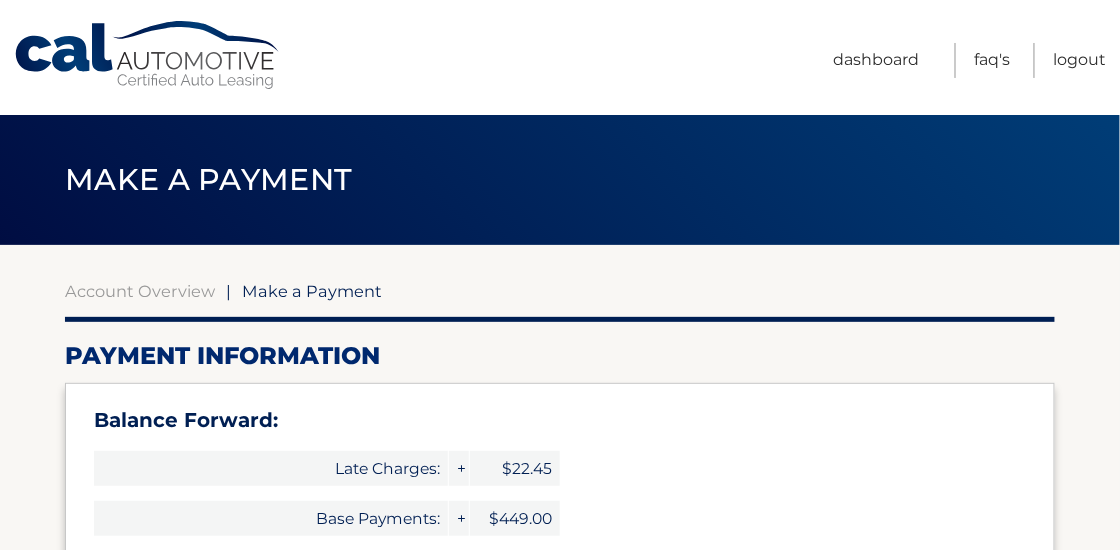 select on "MTQ0ZmIzNzgtNTlmZS00ZTM3LWIxYzAtM2Y4ZmFmYzA0YTZh" 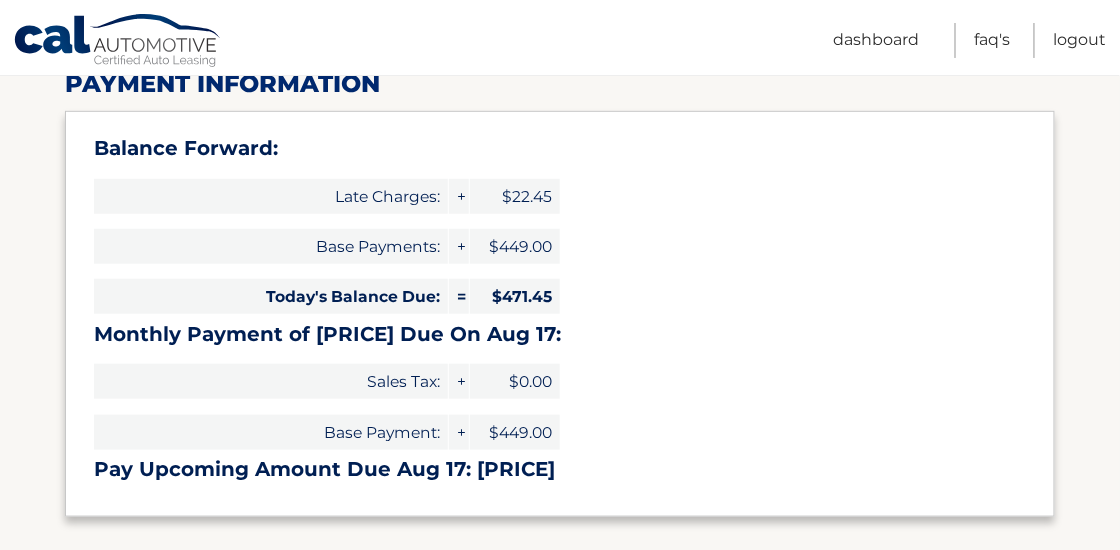 scroll, scrollTop: 288, scrollLeft: 0, axis: vertical 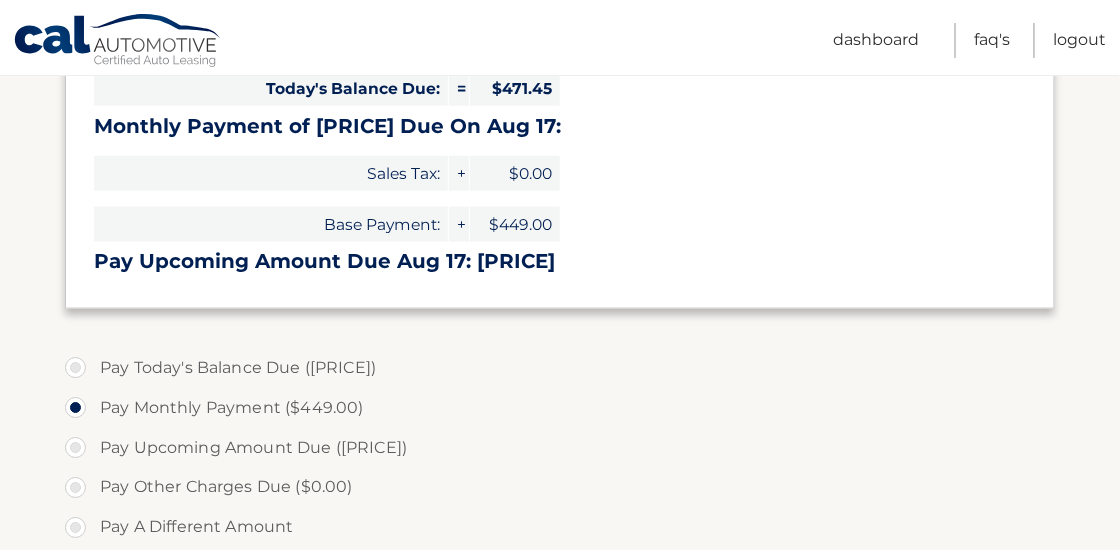 click on "Pay Today's Balance Due ($471.45)" at bounding box center [560, 368] 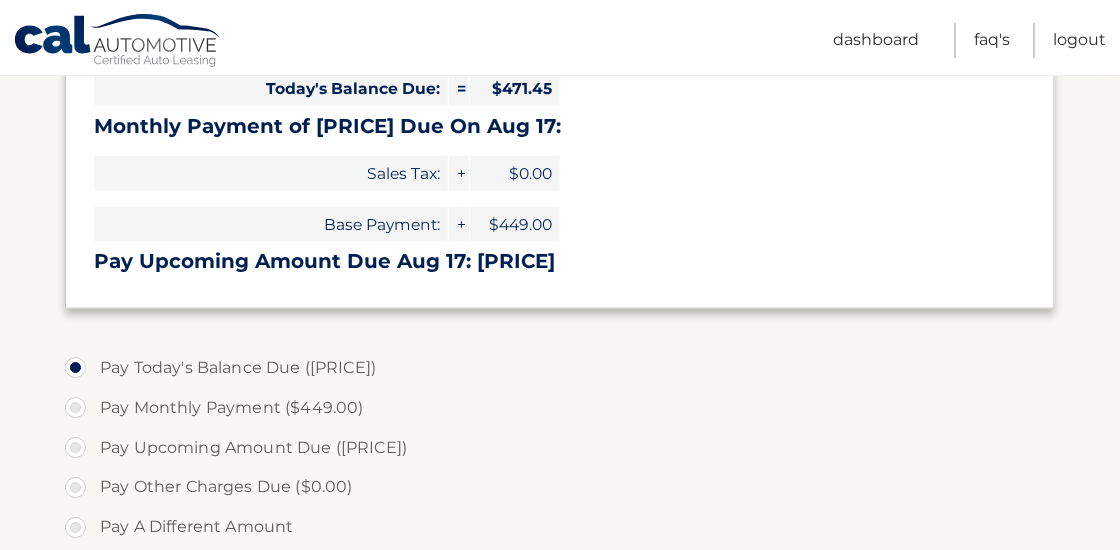 type on "471.45" 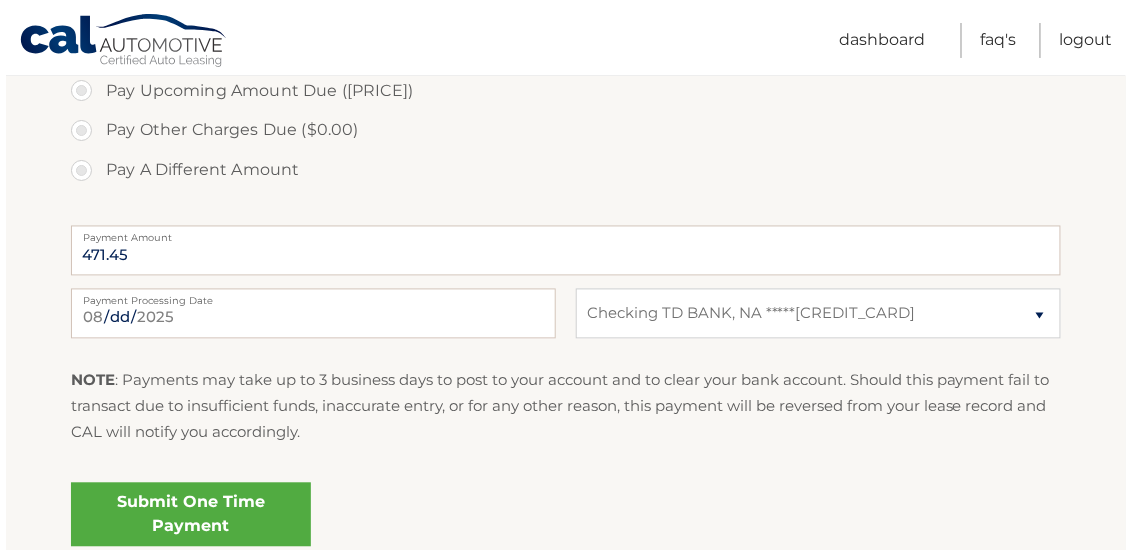 scroll, scrollTop: 853, scrollLeft: 0, axis: vertical 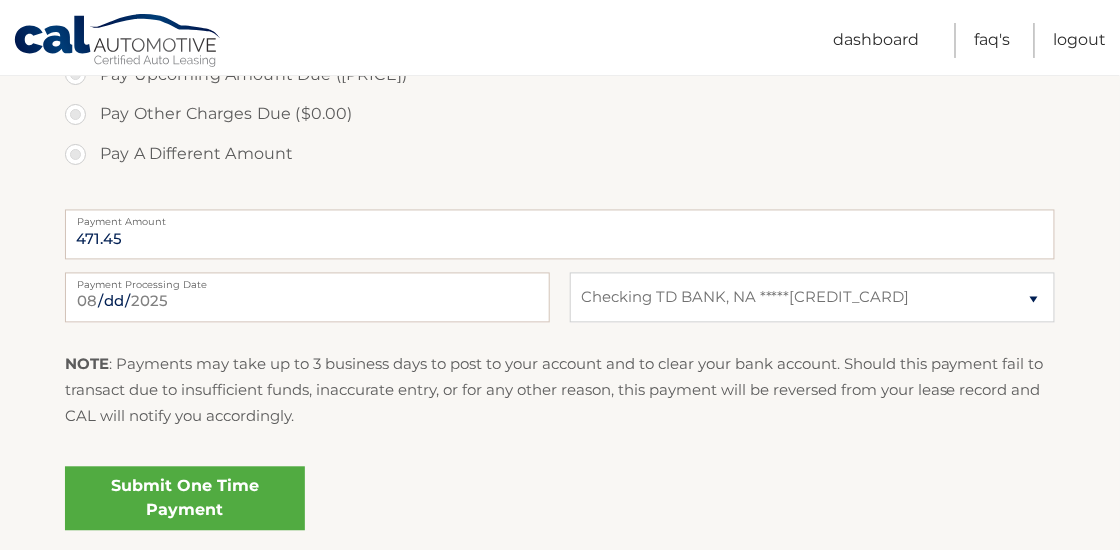 click on "Submit One Time Payment" at bounding box center (185, 499) 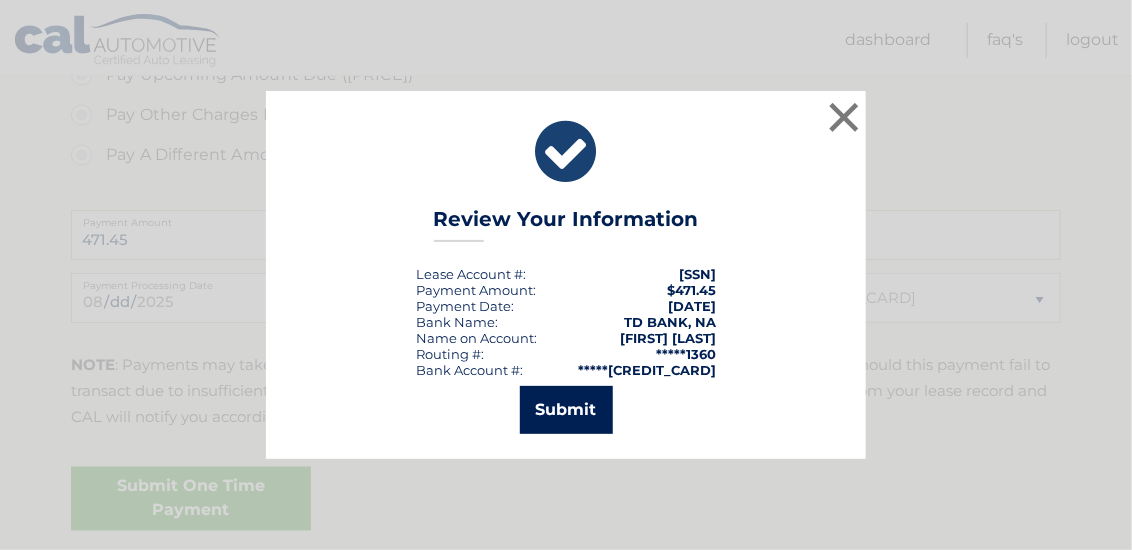 click on "Submit" at bounding box center [566, 410] 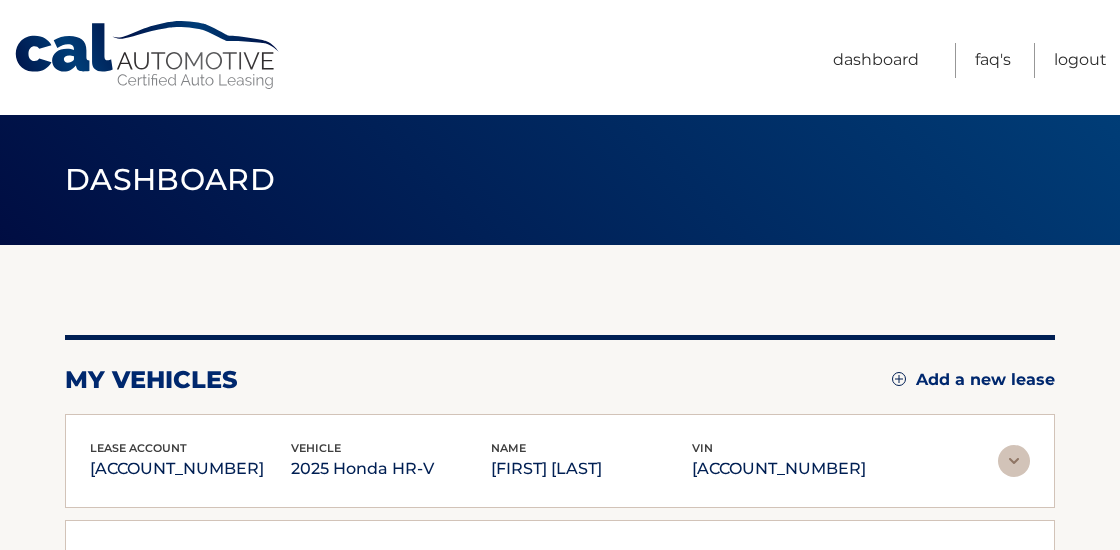 scroll, scrollTop: 0, scrollLeft: 0, axis: both 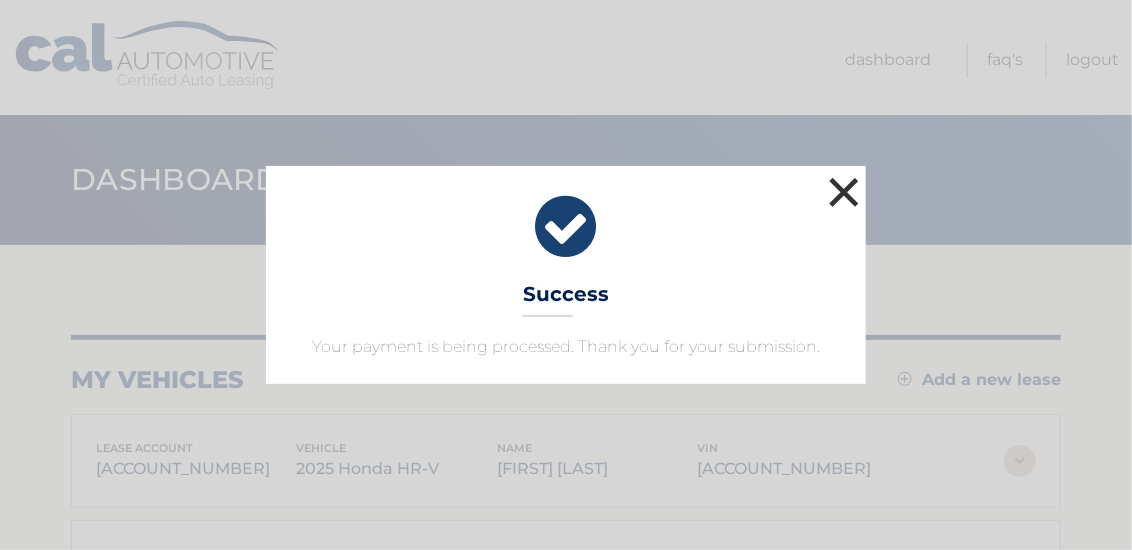 click on "×" at bounding box center [844, 192] 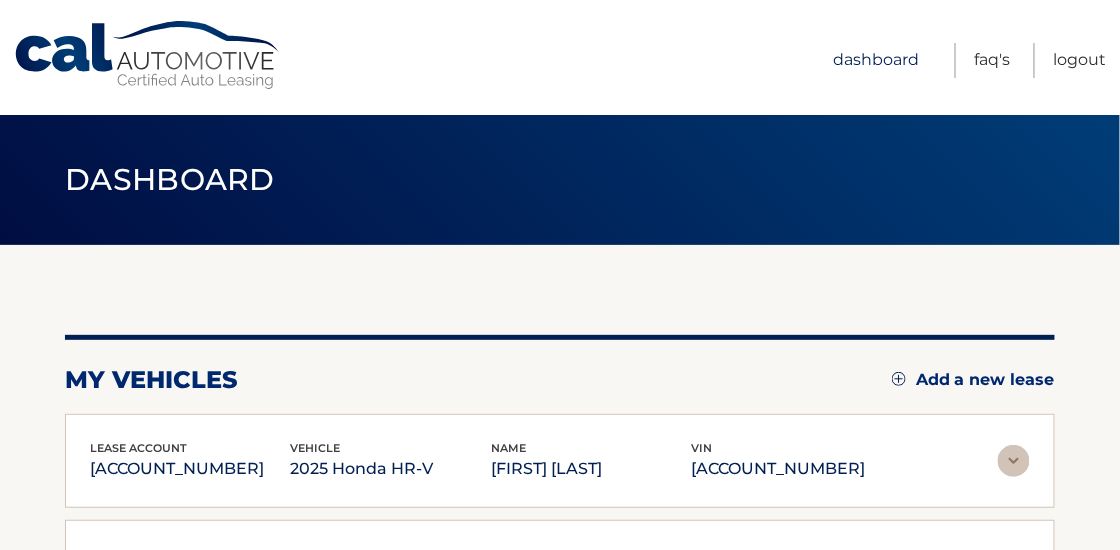 click on "Dashboard" at bounding box center (876, 60) 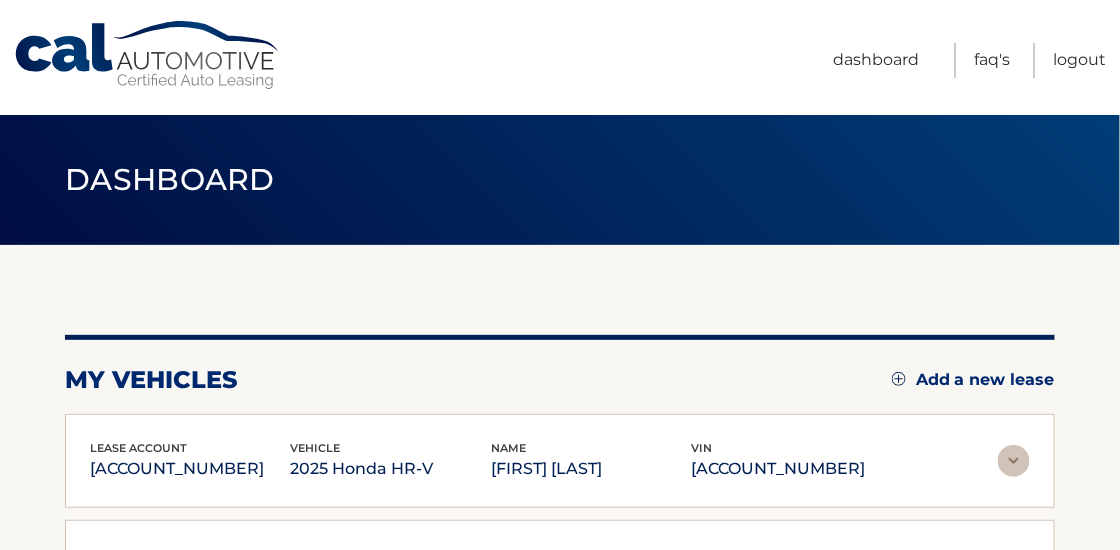 click at bounding box center [1014, 461] 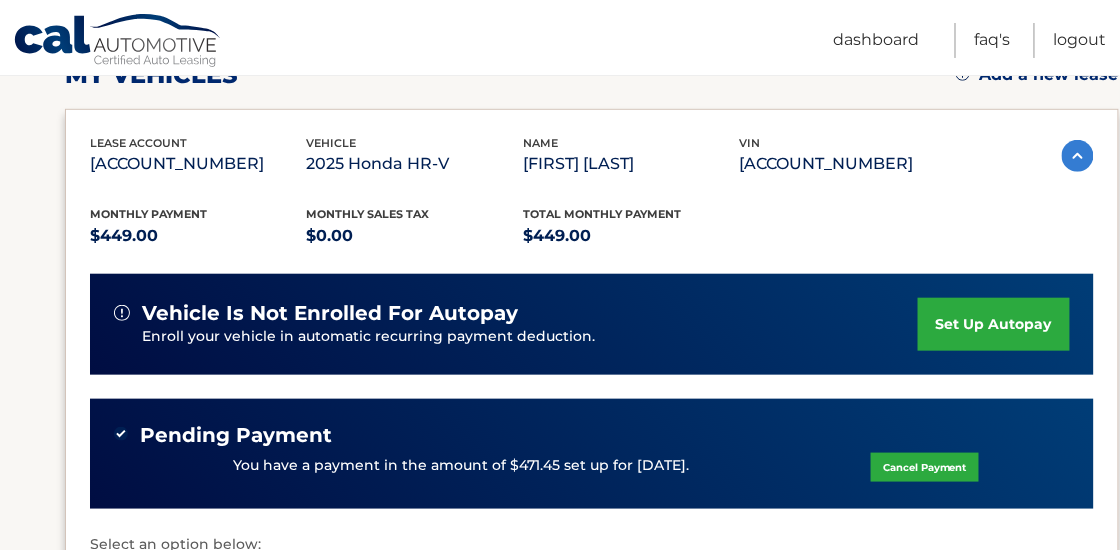 scroll, scrollTop: 320, scrollLeft: 0, axis: vertical 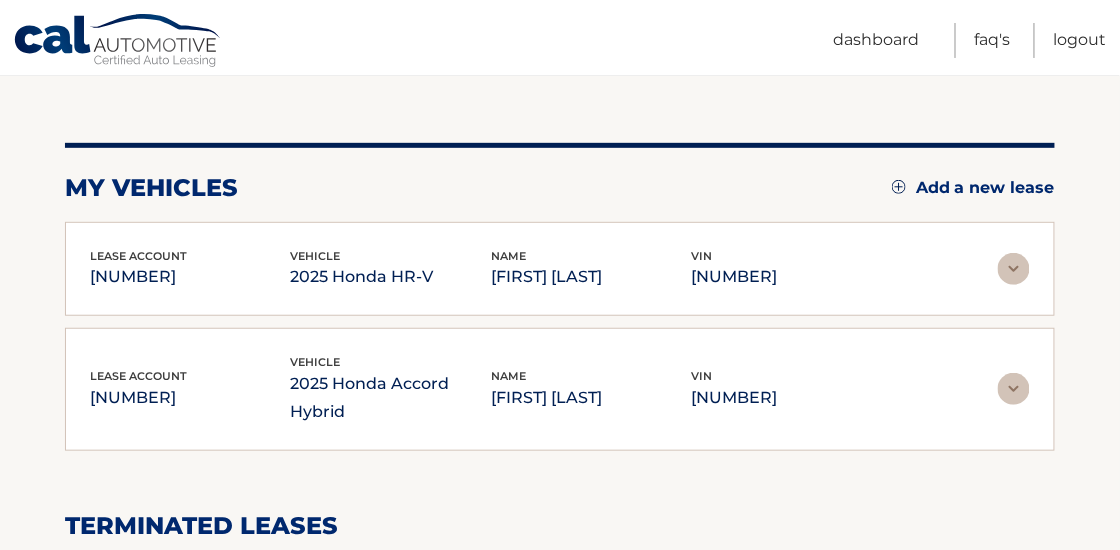 click at bounding box center [1014, 389] 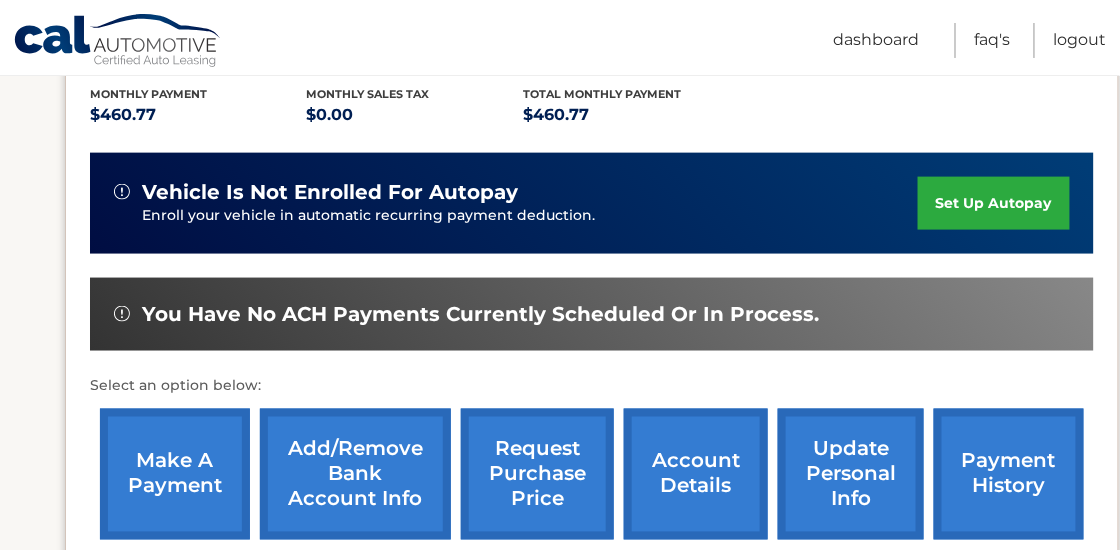 scroll, scrollTop: 565, scrollLeft: 0, axis: vertical 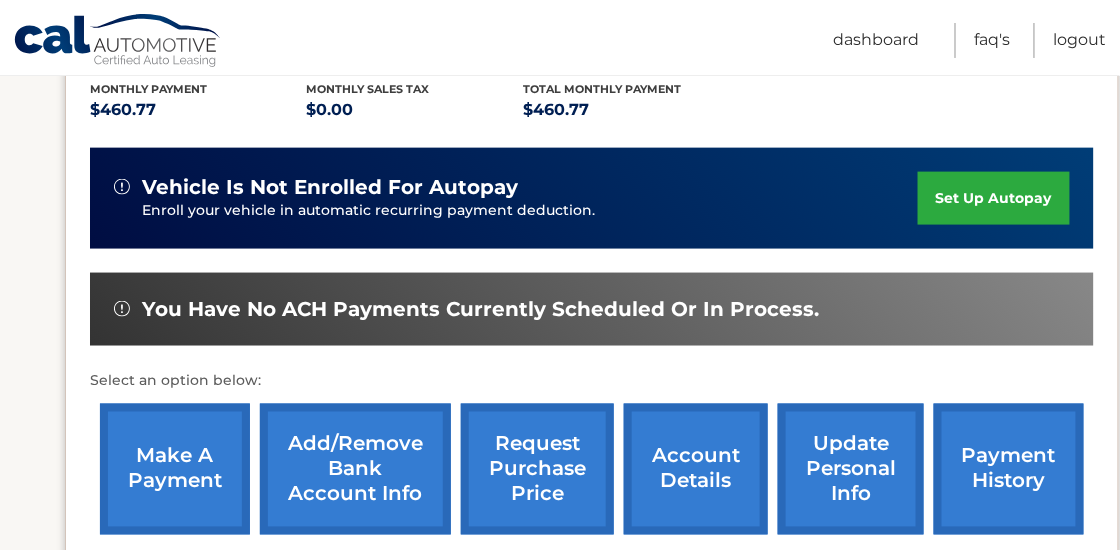 click on "make a payment" at bounding box center [175, 469] 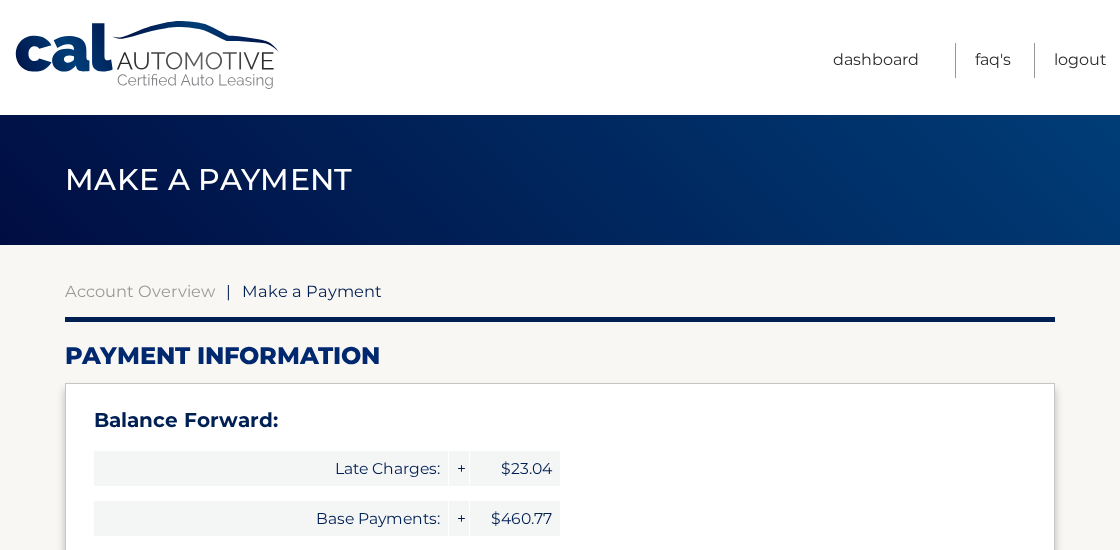 select on "ZDRjZWM5MTQtNjFmYi00ZTkwLWFiNDgtZDU4M2Q2NDNkNzg3" 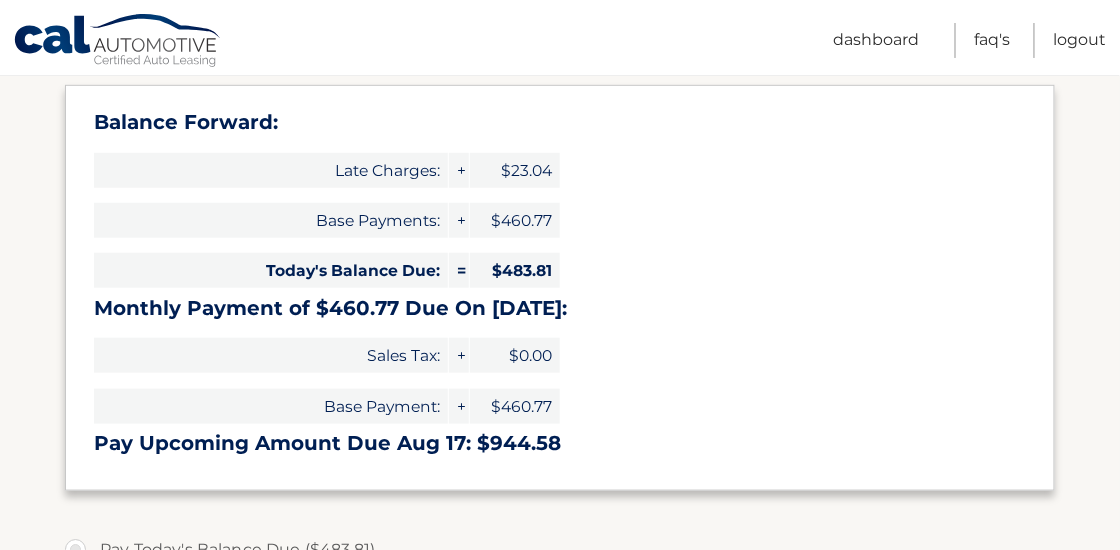 scroll, scrollTop: 352, scrollLeft: 0, axis: vertical 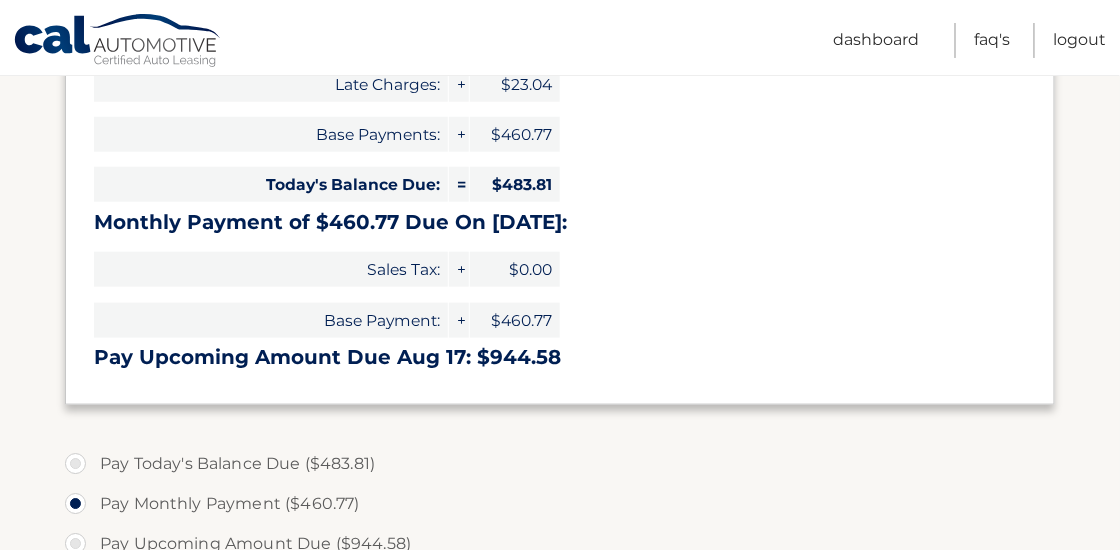 click on "Pay Today's Balance Due ($483.81)" at bounding box center (560, 464) 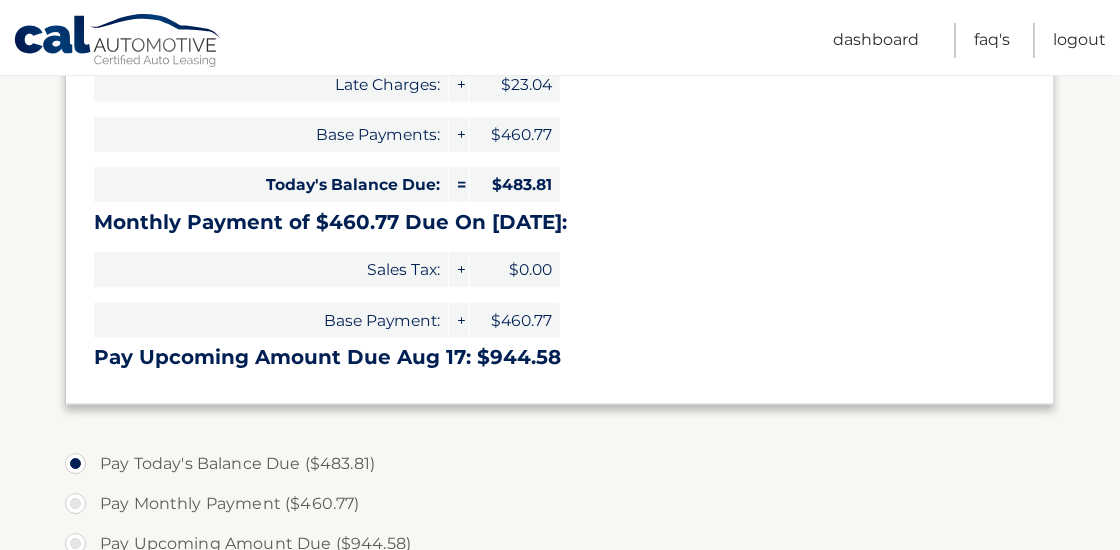 type on "483.81" 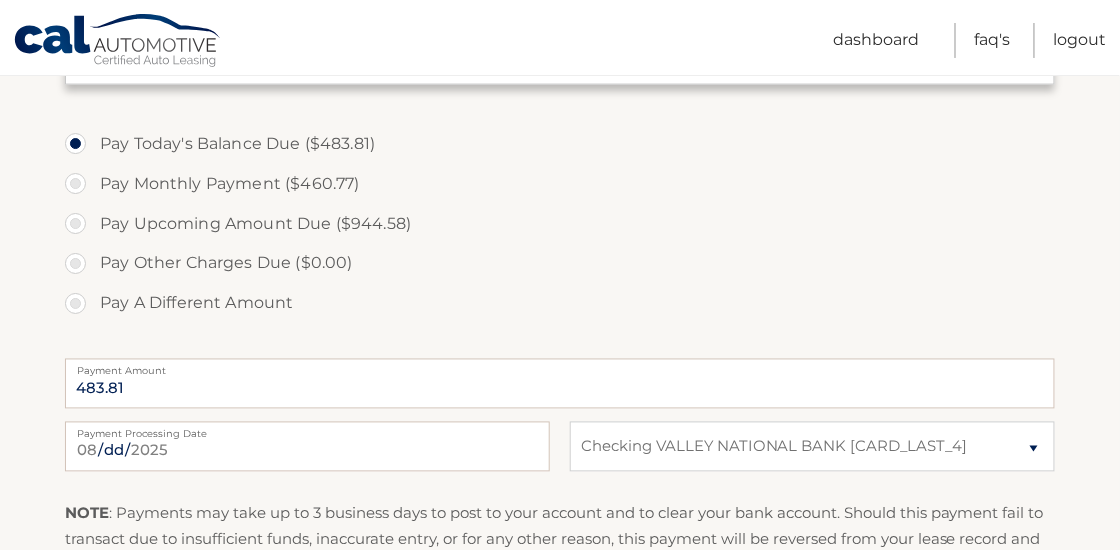 scroll, scrollTop: 725, scrollLeft: 0, axis: vertical 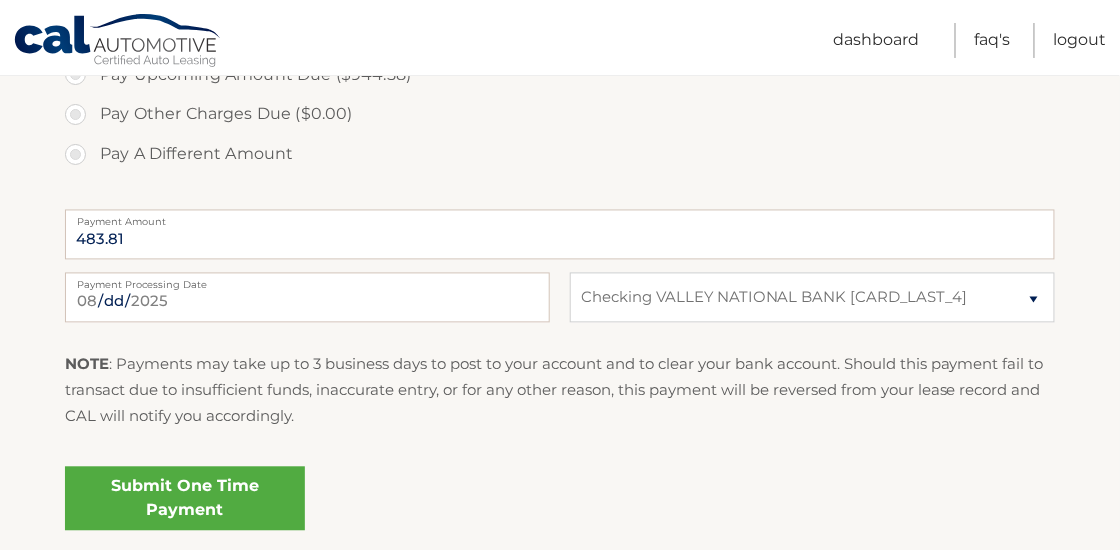 click on "Submit One Time Payment" at bounding box center [185, 499] 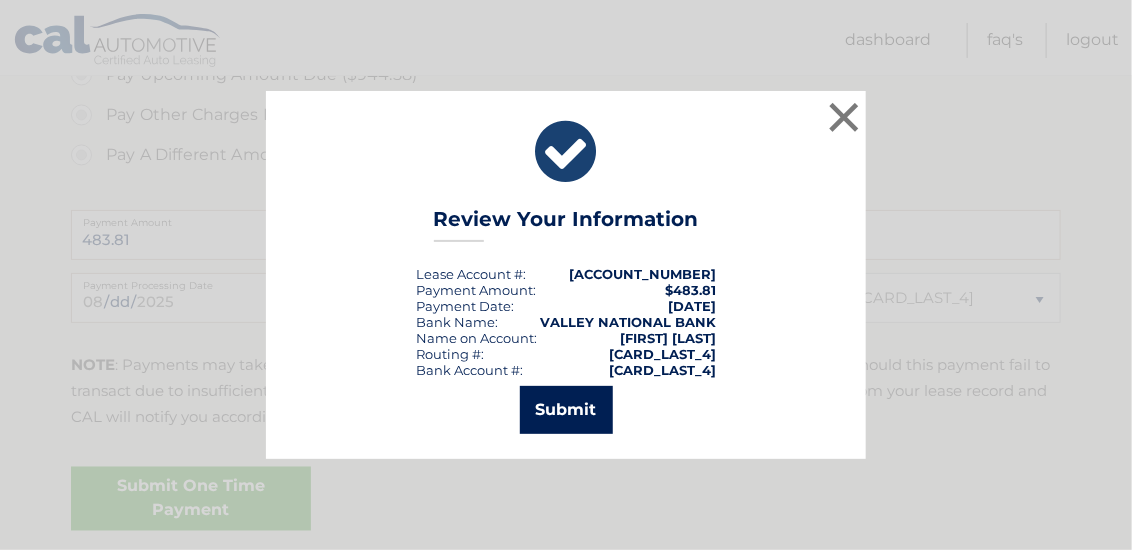 click on "Submit" at bounding box center (566, 410) 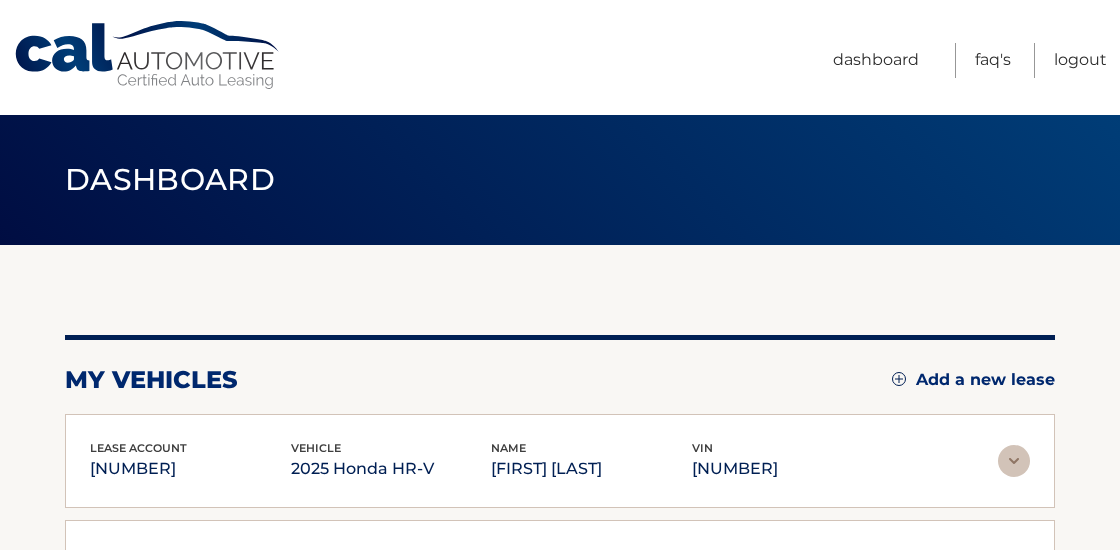 scroll, scrollTop: 0, scrollLeft: 0, axis: both 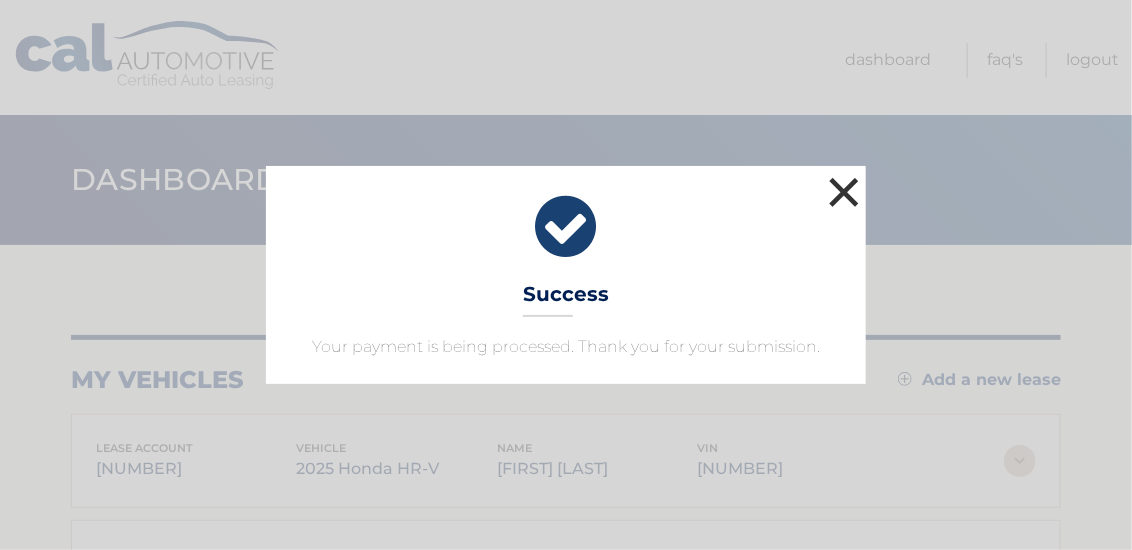 click on "×" at bounding box center (844, 192) 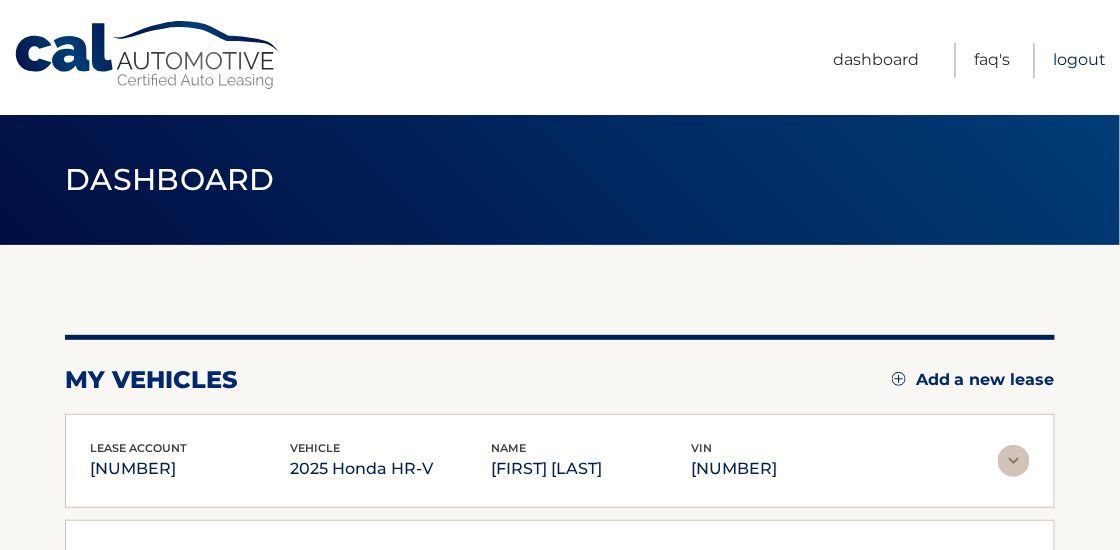 click on "Logout" at bounding box center [1080, 60] 